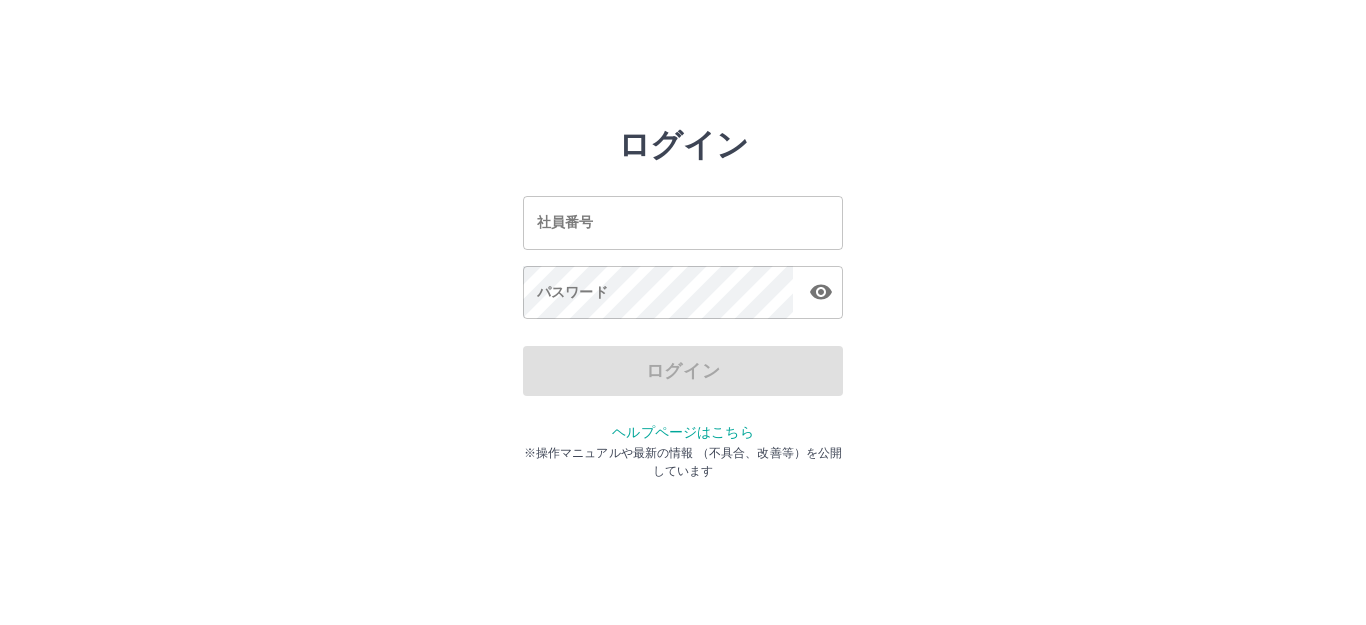 scroll, scrollTop: 0, scrollLeft: 0, axis: both 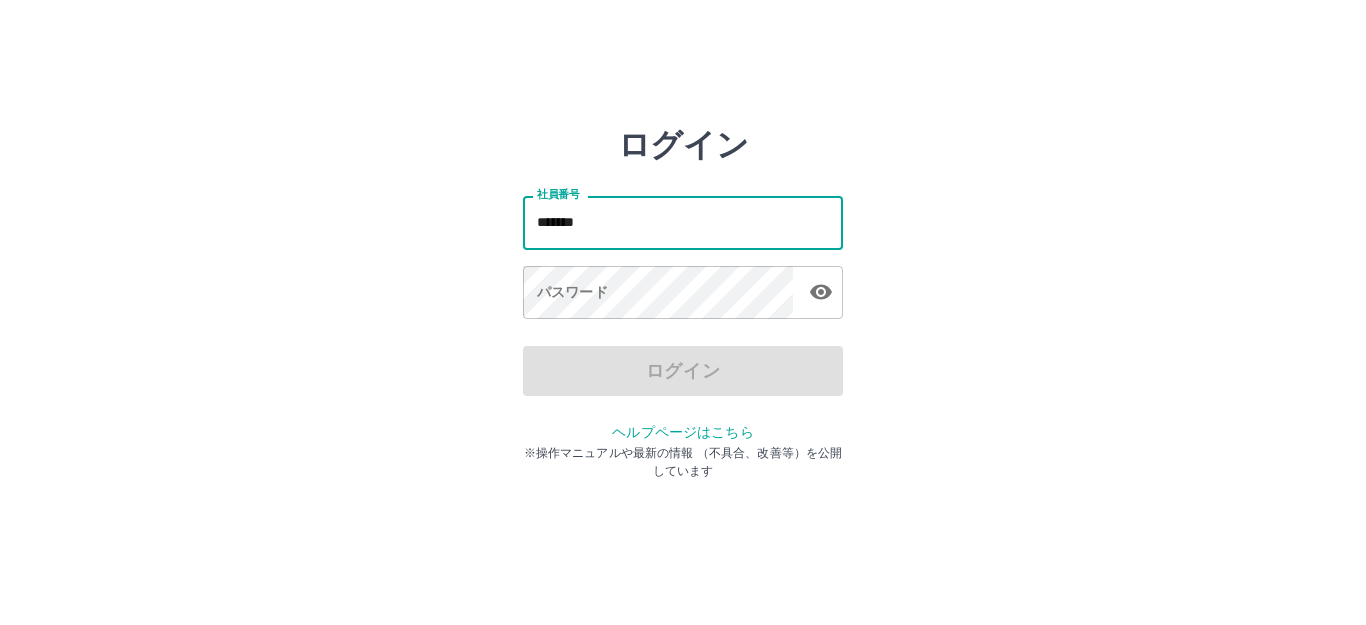 type on "*******" 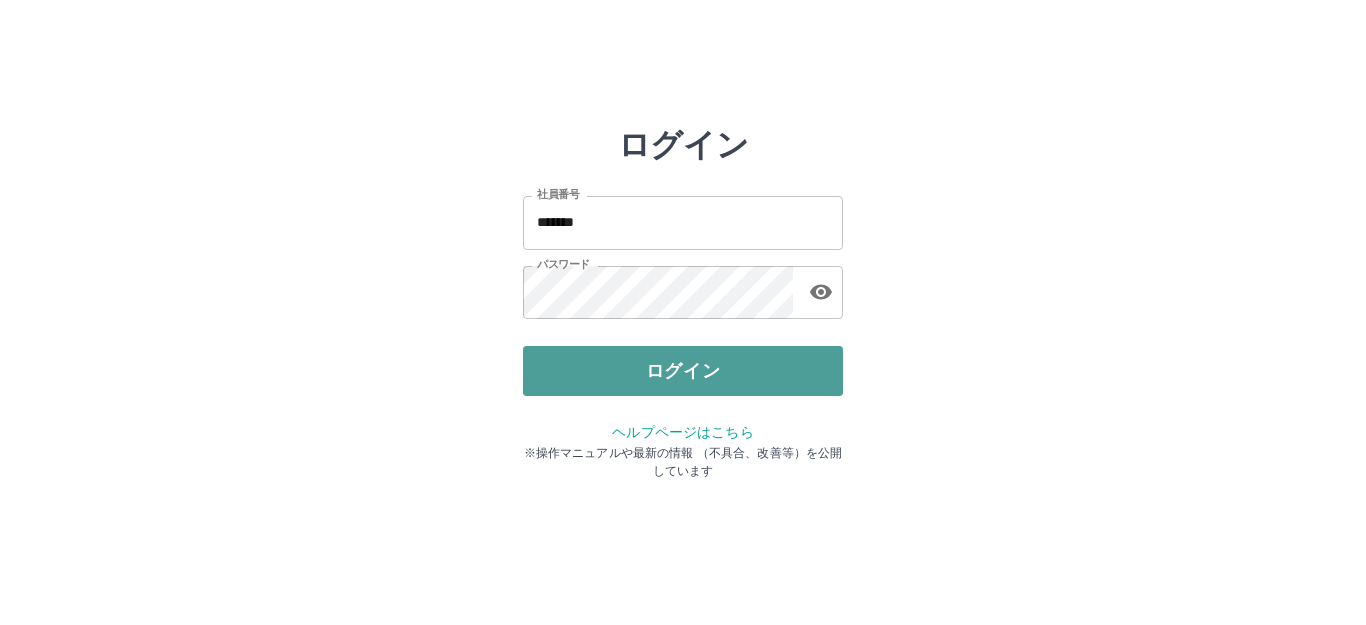 click on "ログイン" at bounding box center (683, 371) 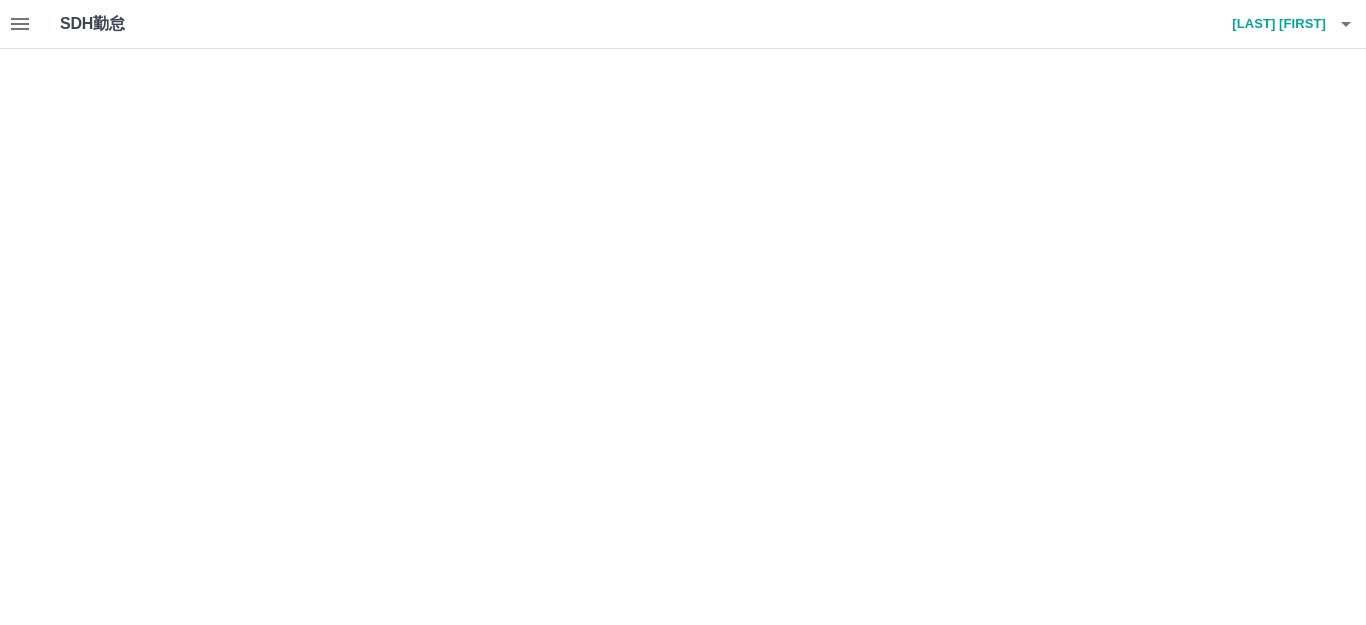 scroll, scrollTop: 0, scrollLeft: 0, axis: both 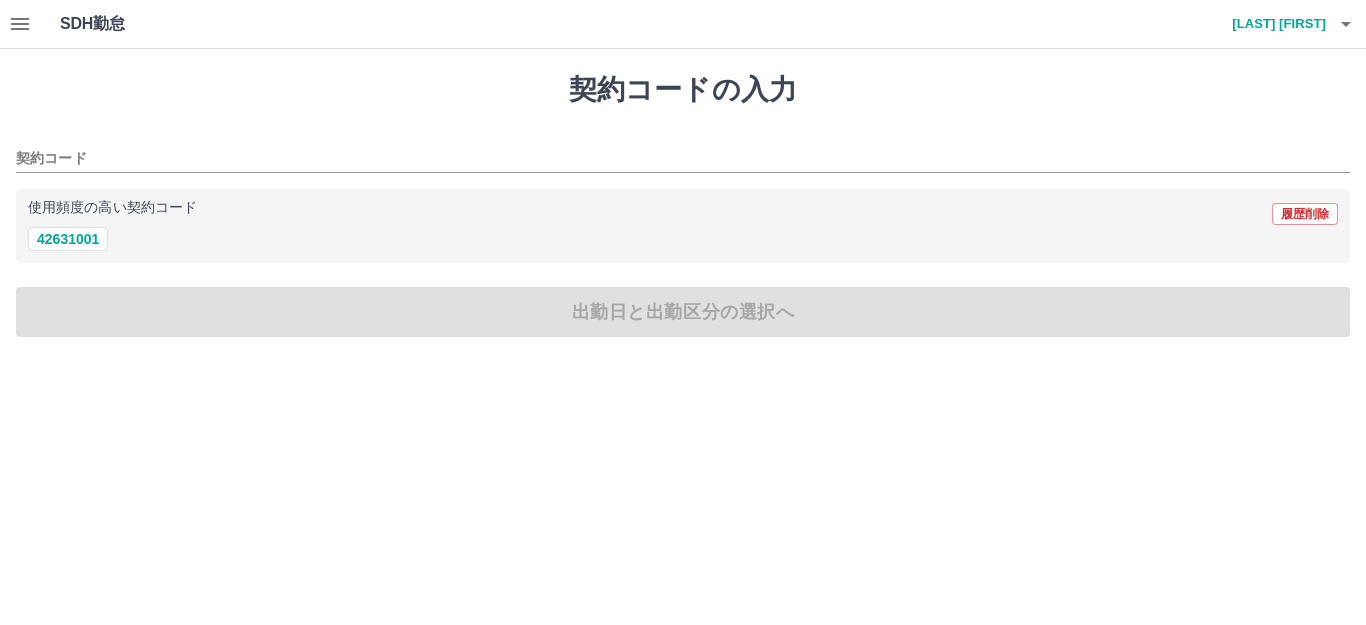 click on "42631001" at bounding box center [683, 239] 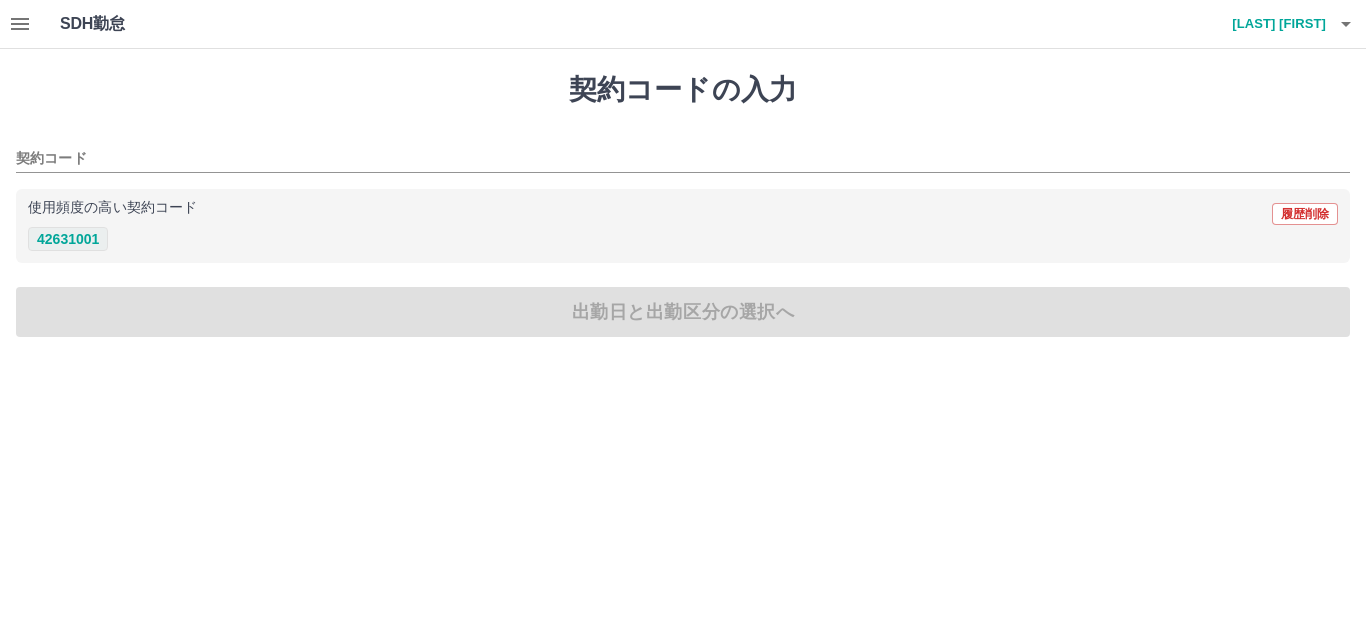click on "42631001" at bounding box center [68, 239] 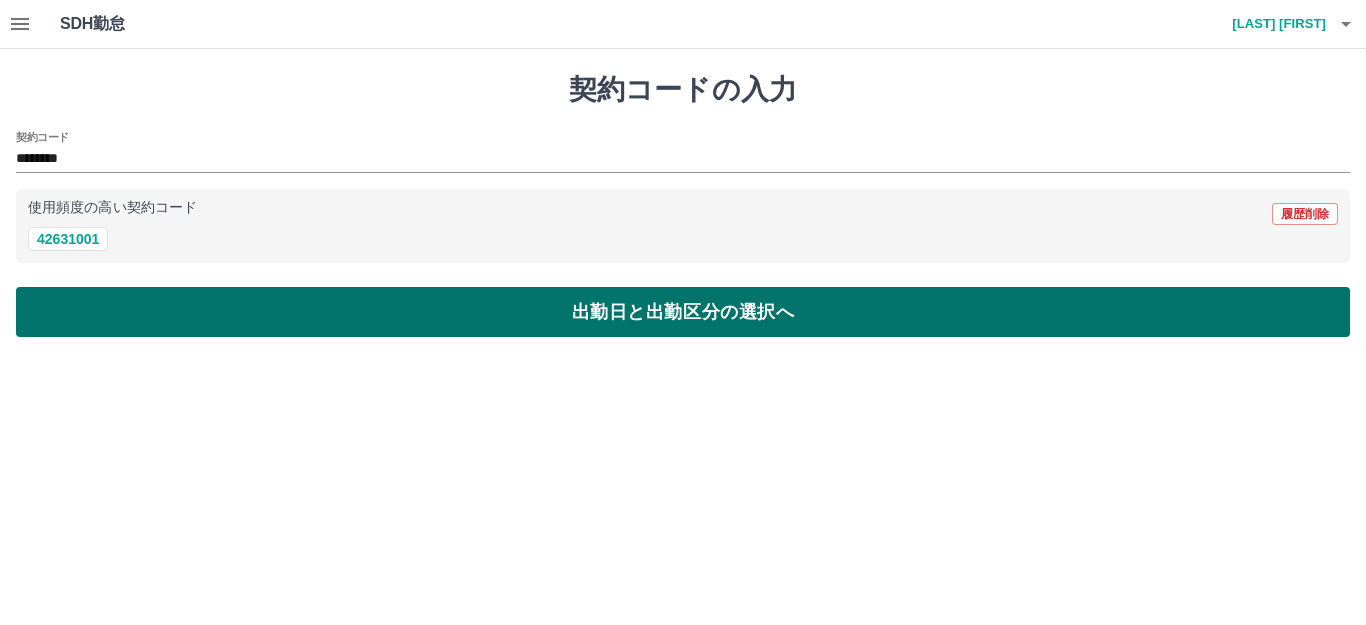click on "出勤日と出勤区分の選択へ" at bounding box center (683, 312) 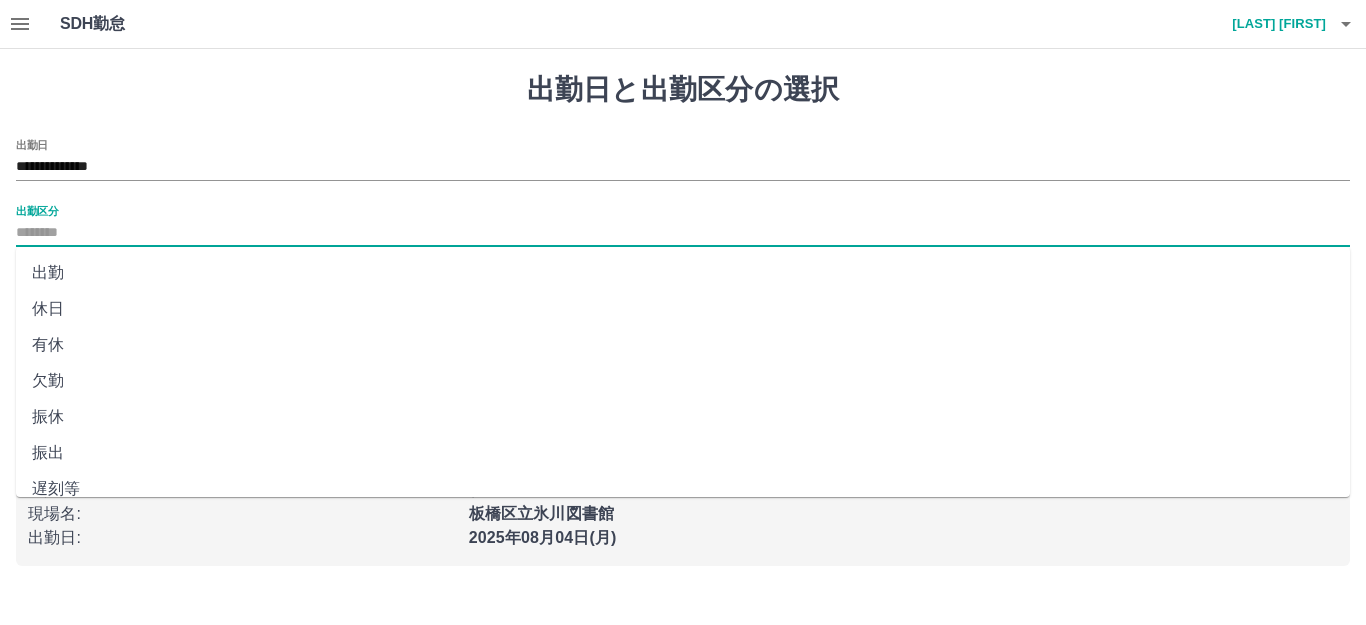 click on "出勤区分" at bounding box center (683, 233) 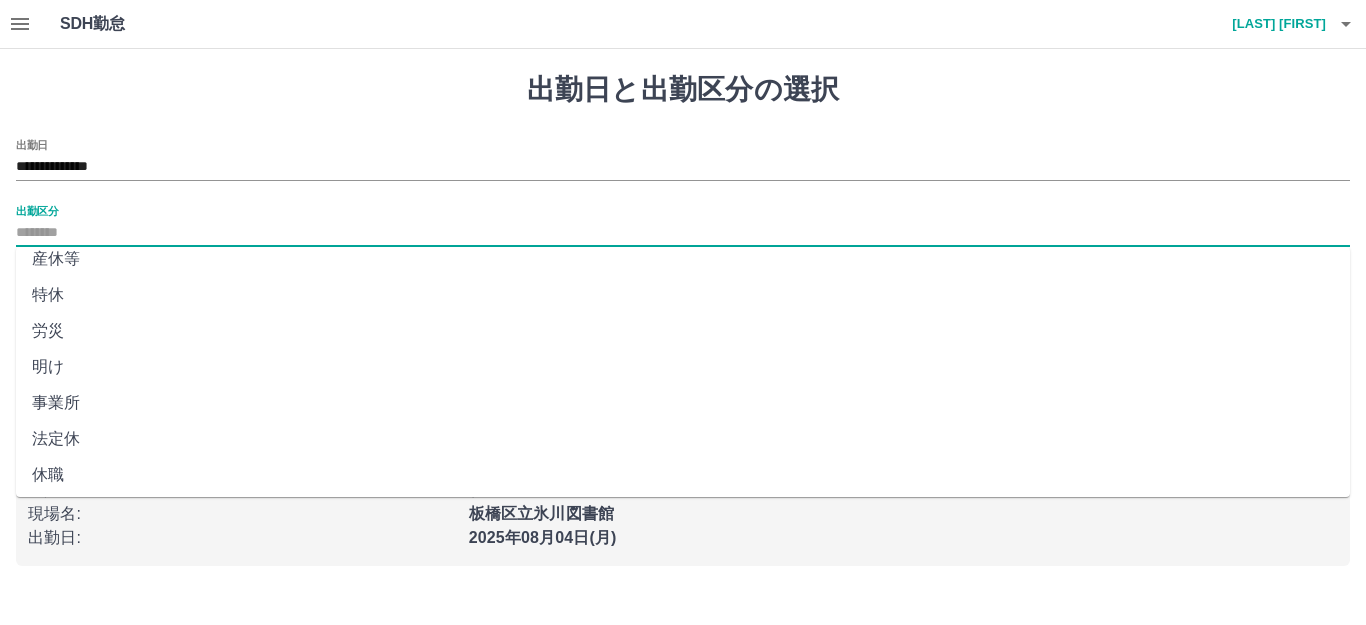 scroll, scrollTop: 414, scrollLeft: 0, axis: vertical 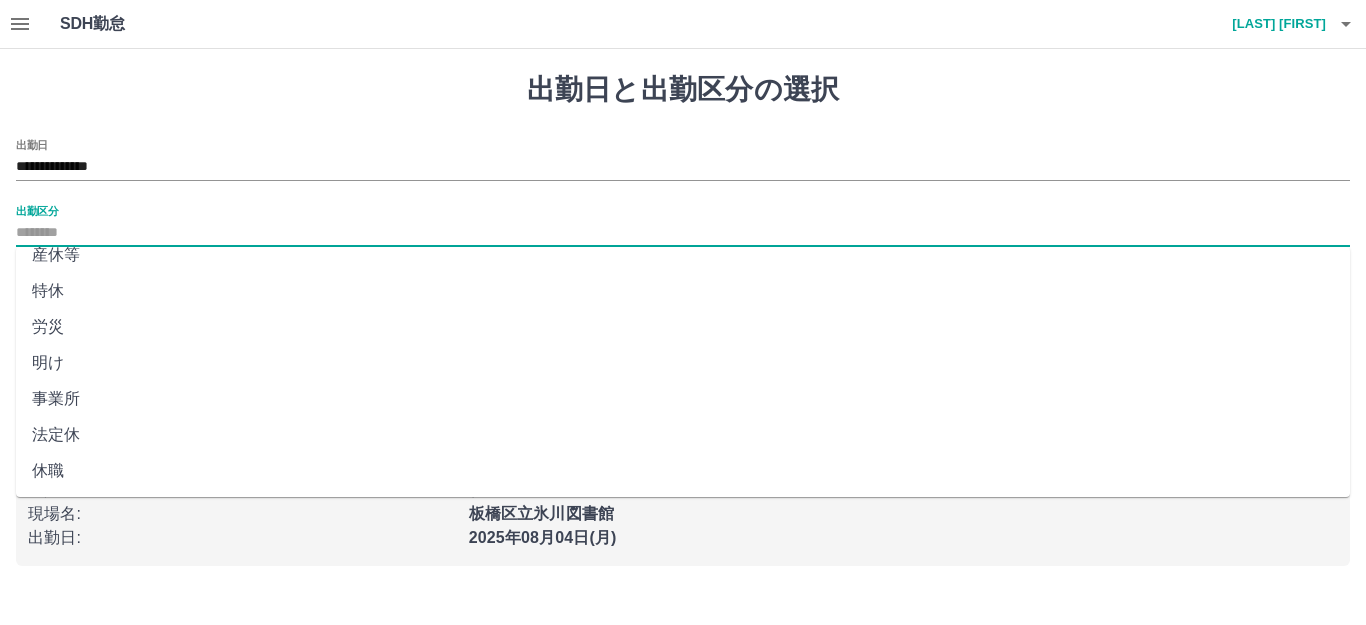 click on "法定休" at bounding box center (683, 435) 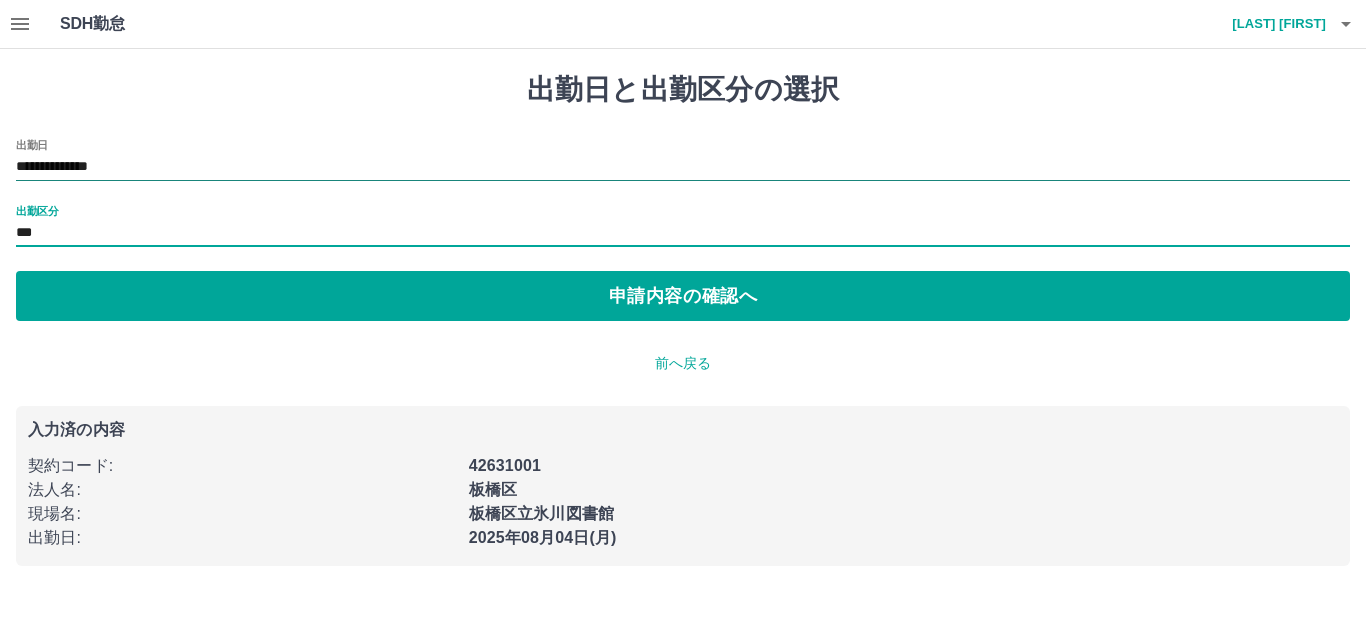 click on "**********" at bounding box center (683, 167) 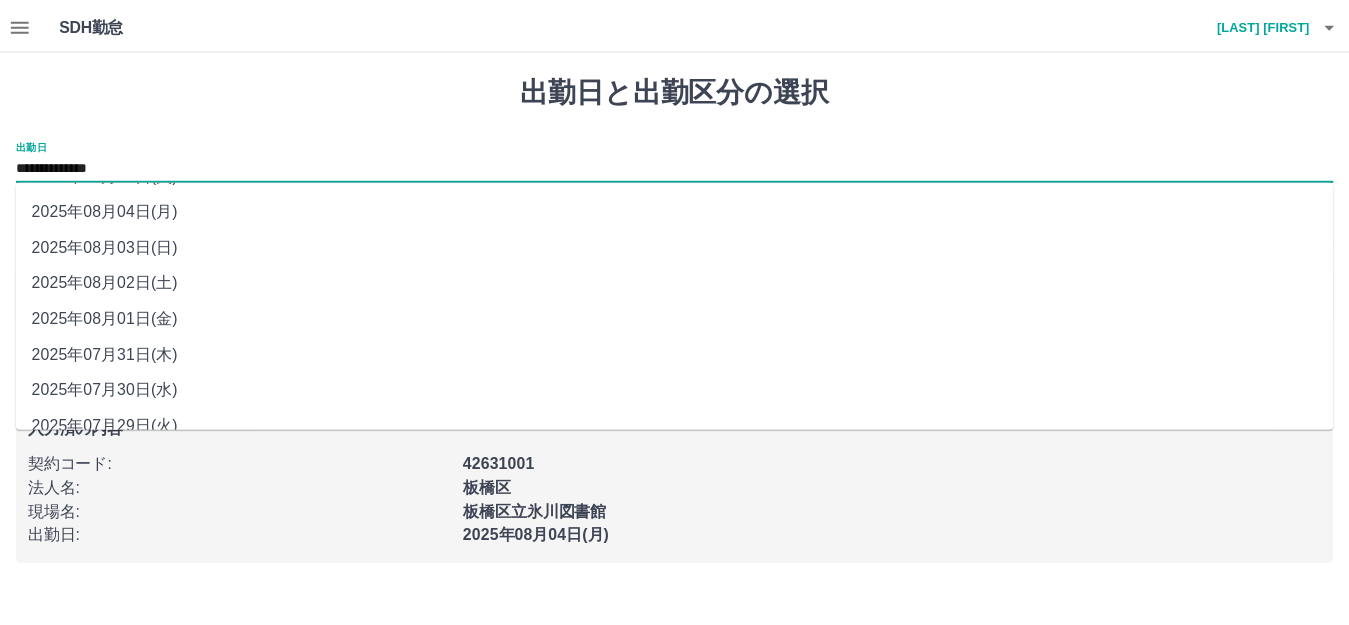 scroll, scrollTop: 0, scrollLeft: 0, axis: both 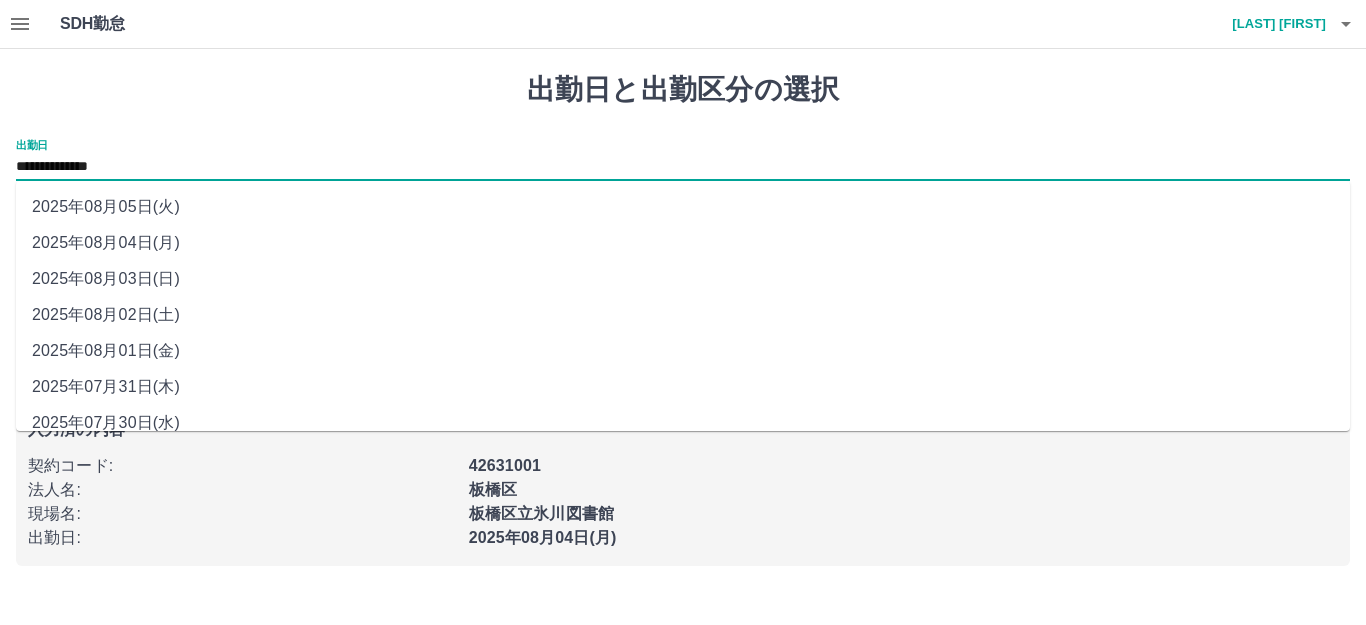click on "2025年08月03日(日)" at bounding box center [683, 279] 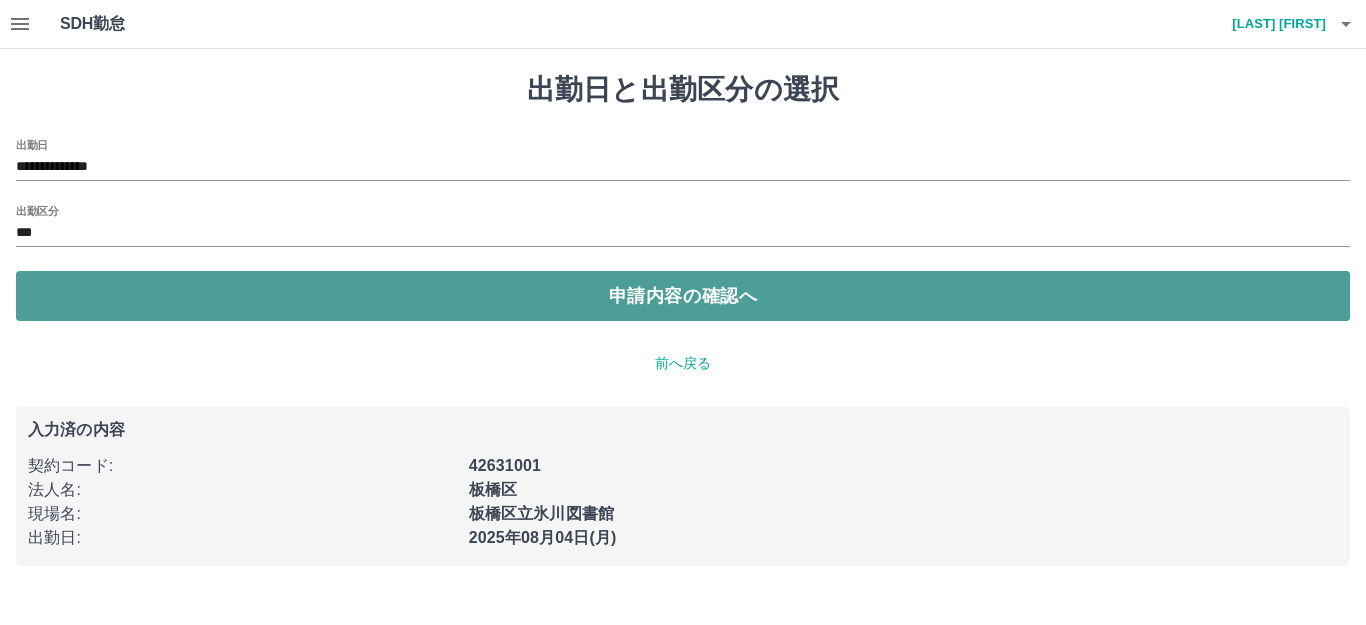 click on "申請内容の確認へ" at bounding box center [683, 296] 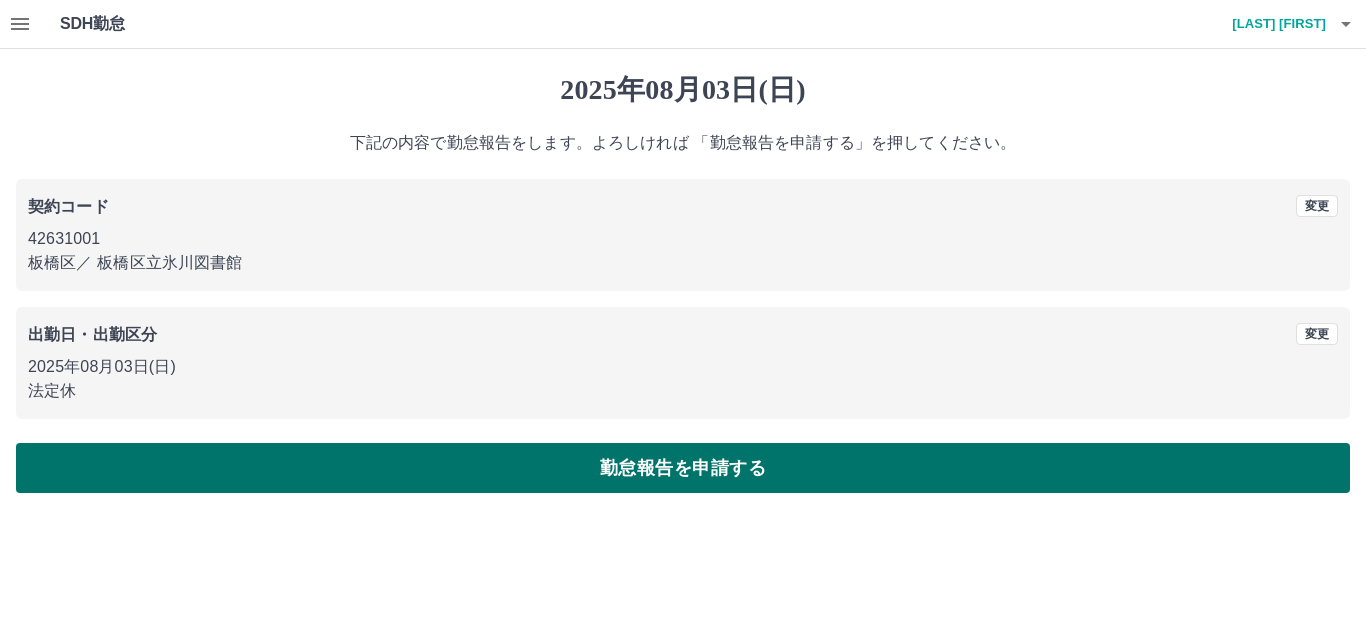 click on "勤怠報告を申請する" at bounding box center [683, 468] 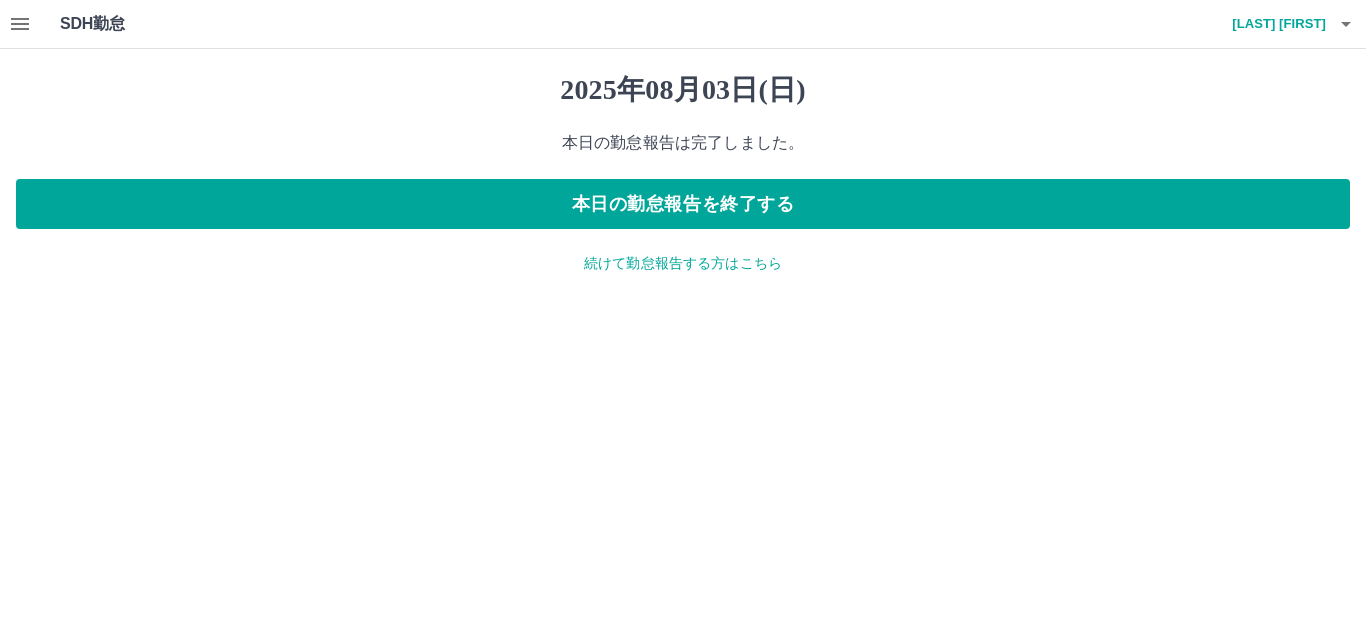 click on "続けて勤怠報告する方はこちら" at bounding box center [683, 263] 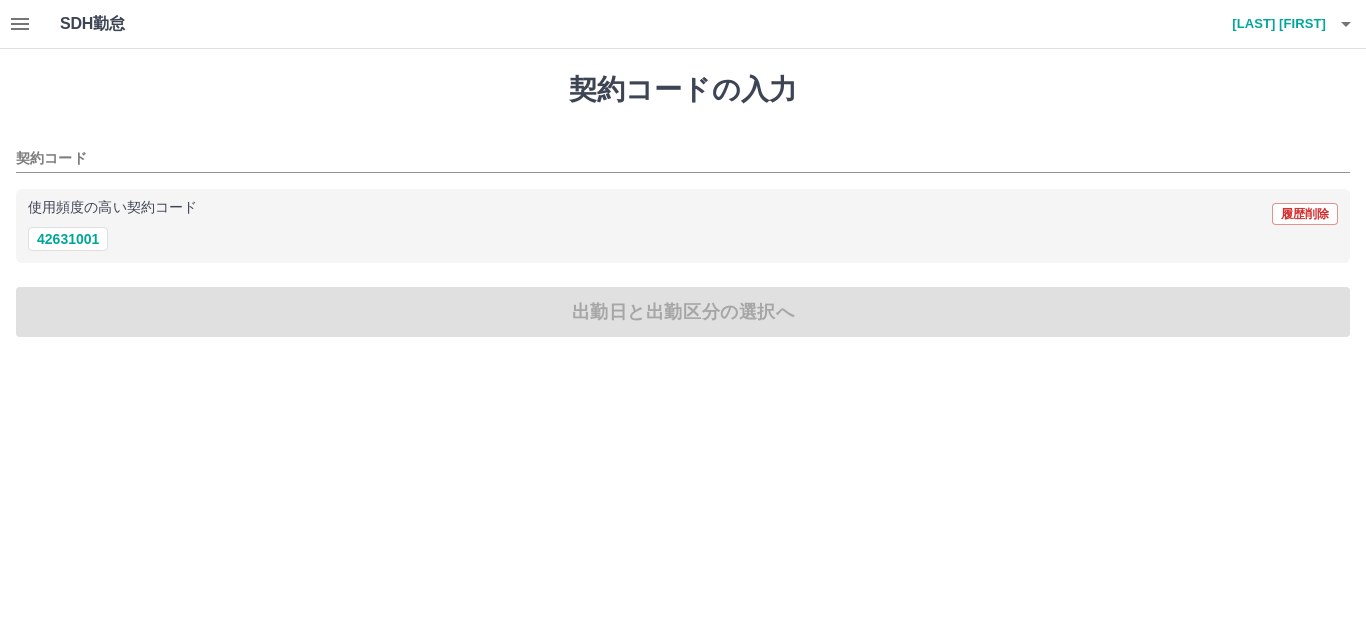 click on "契約コードの入力 契約コード 使用頻度の高い契約コード 履歴削除 42631001 出勤日と出勤区分の選択へ" at bounding box center (683, 205) 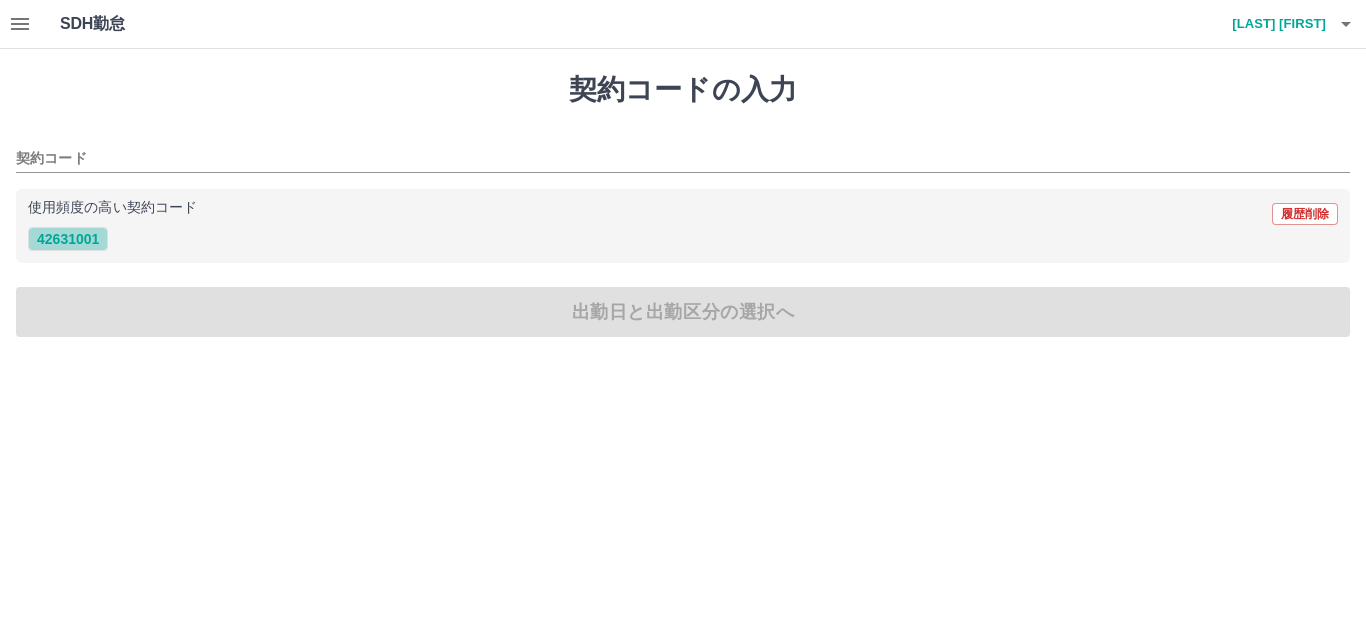 click on "42631001" at bounding box center (68, 239) 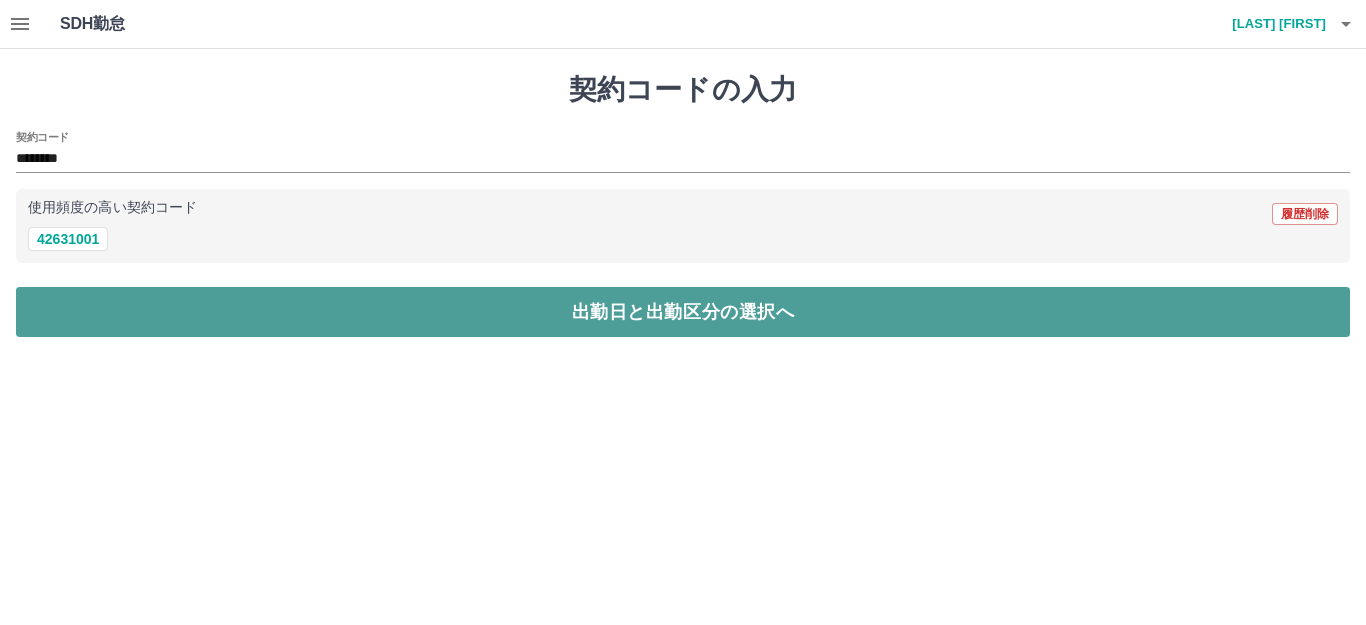 click on "出勤日と出勤区分の選択へ" at bounding box center (683, 312) 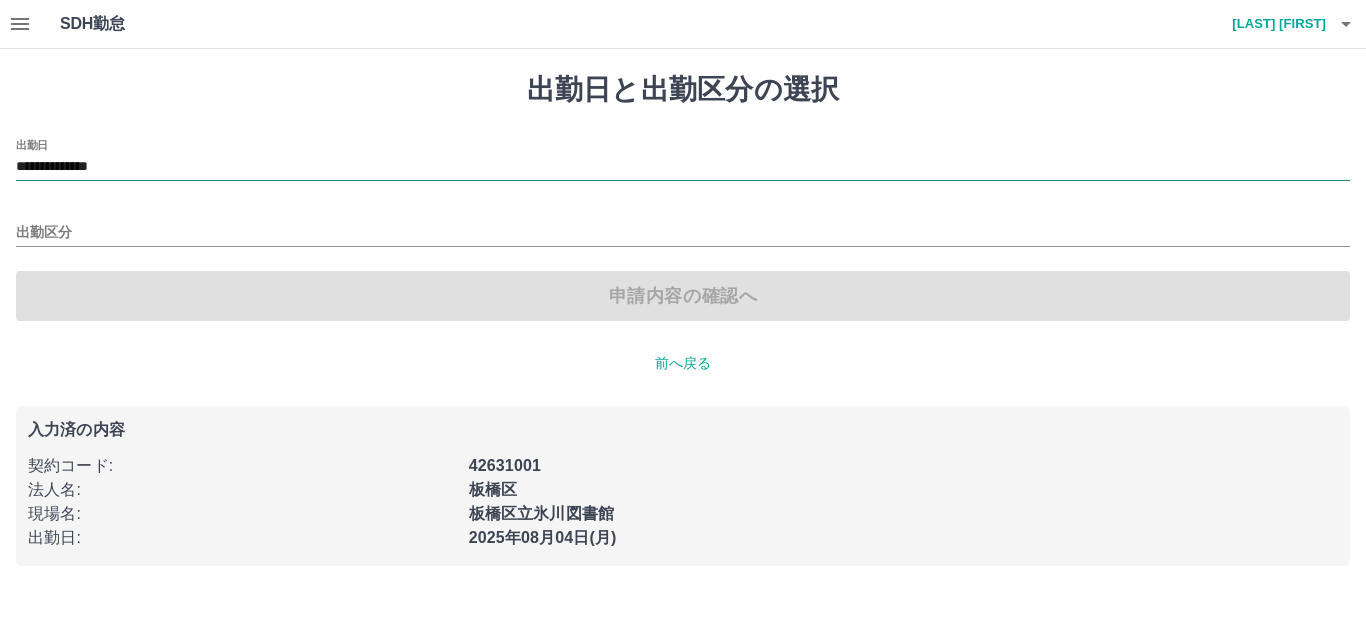 click on "**********" at bounding box center (683, 167) 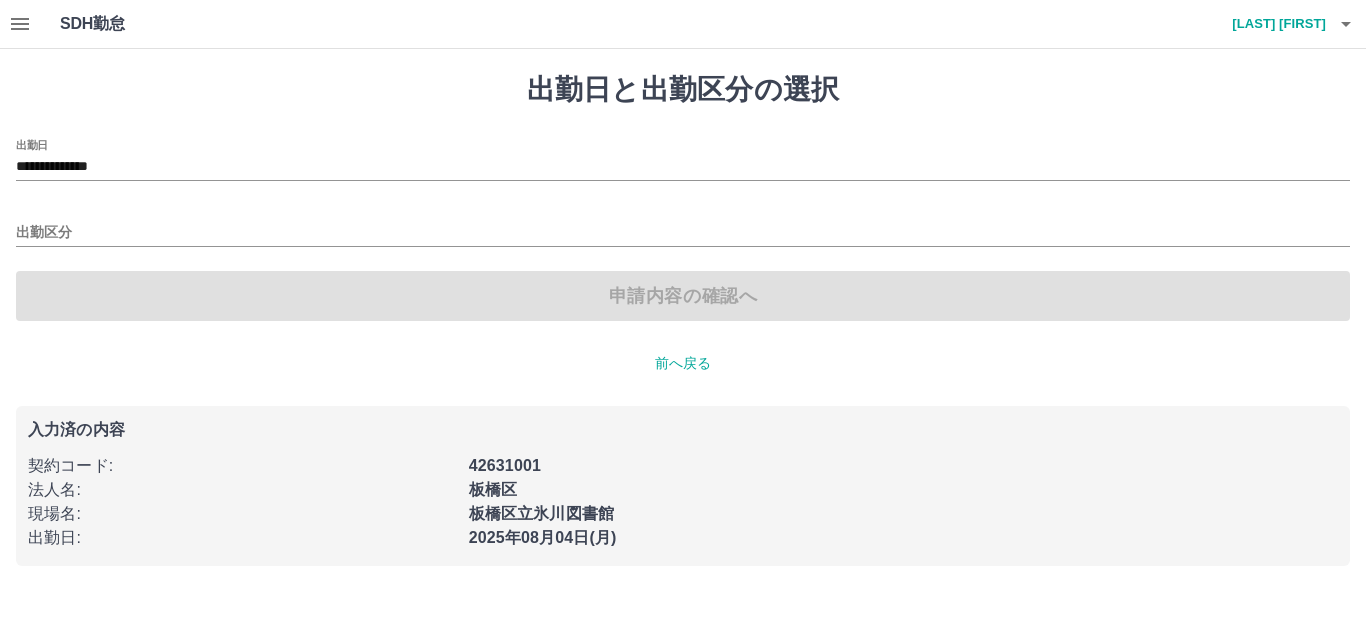 click on "出勤日と出勤区分の選択" at bounding box center [683, 90] 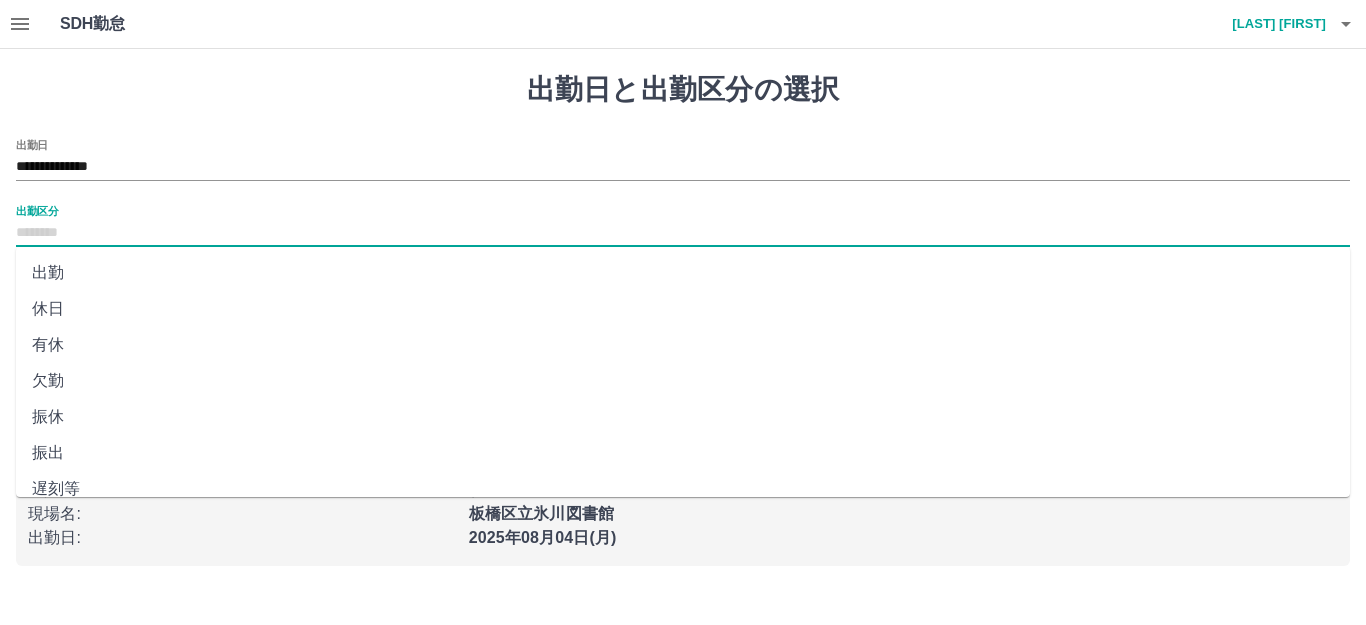 click on "出勤区分" at bounding box center [683, 233] 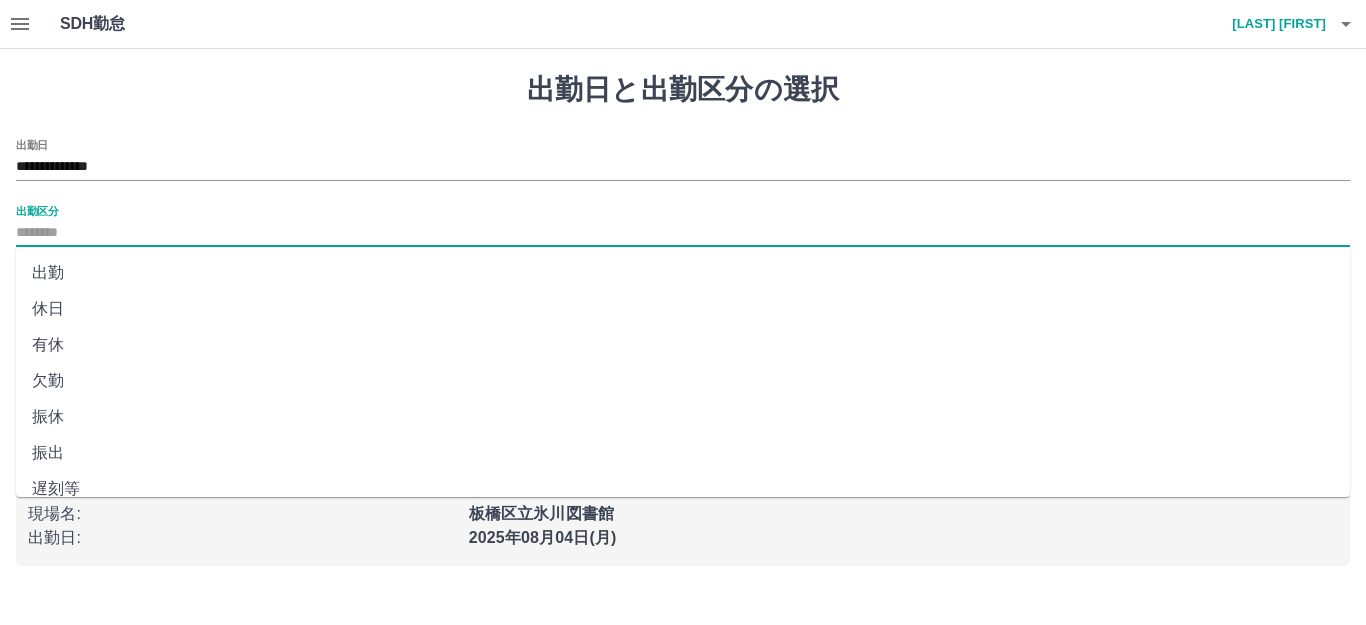 click on "出勤" at bounding box center [683, 273] 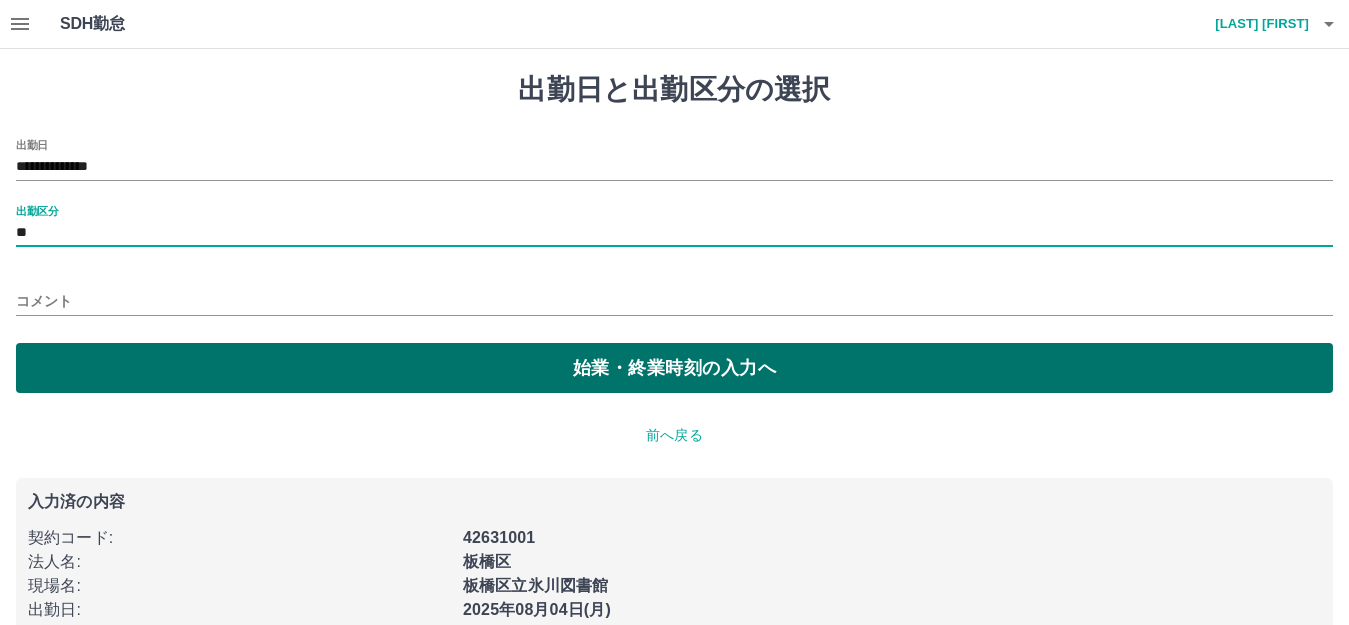 click on "始業・終業時刻の入力へ" at bounding box center (674, 368) 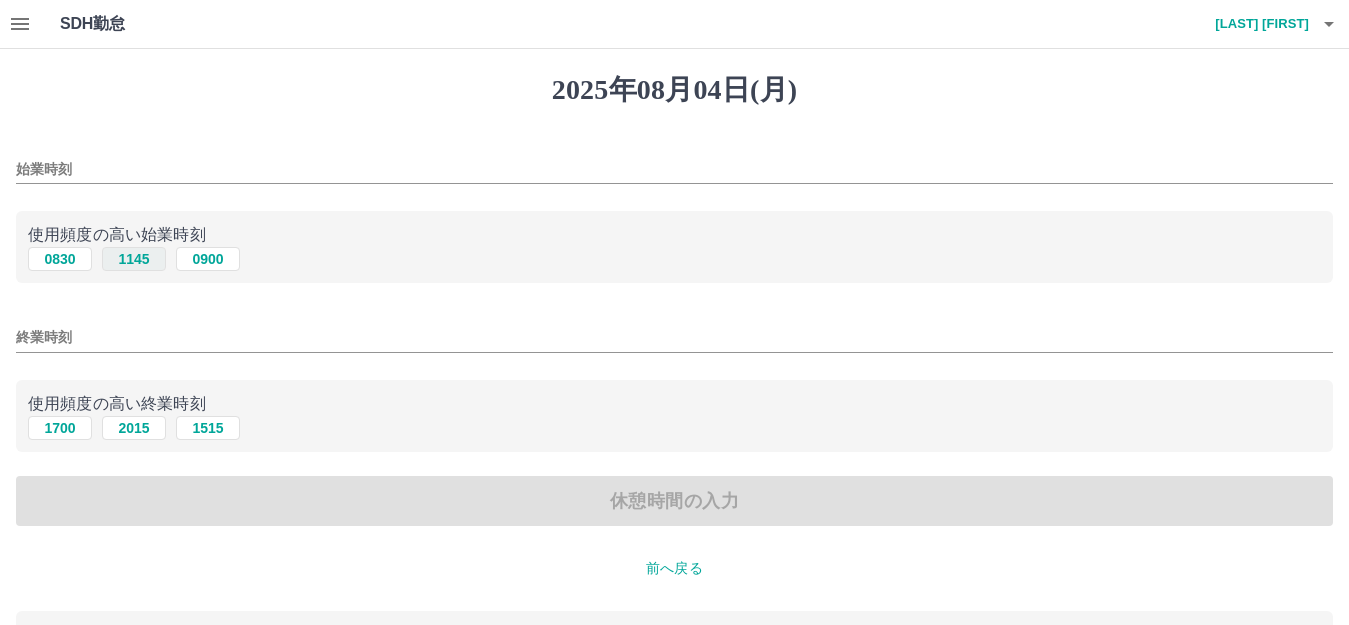 click on "1145" at bounding box center (134, 259) 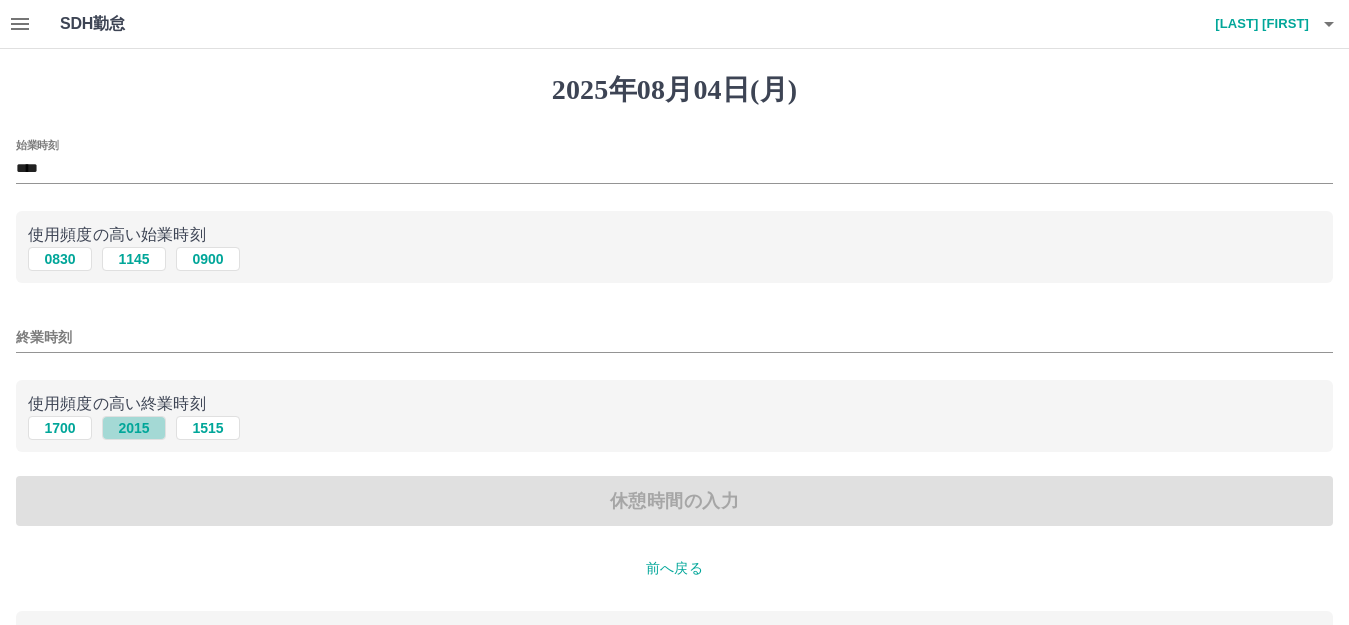 click on "2015" at bounding box center [134, 428] 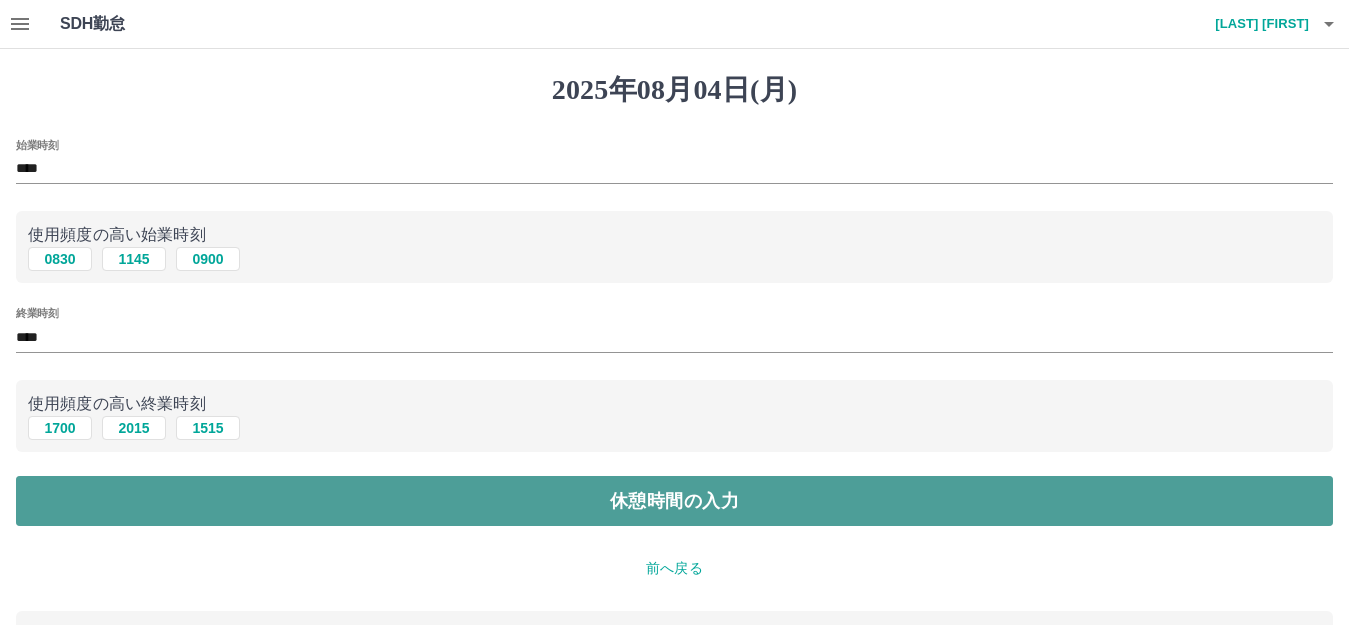 click on "休憩時間の入力" at bounding box center [674, 501] 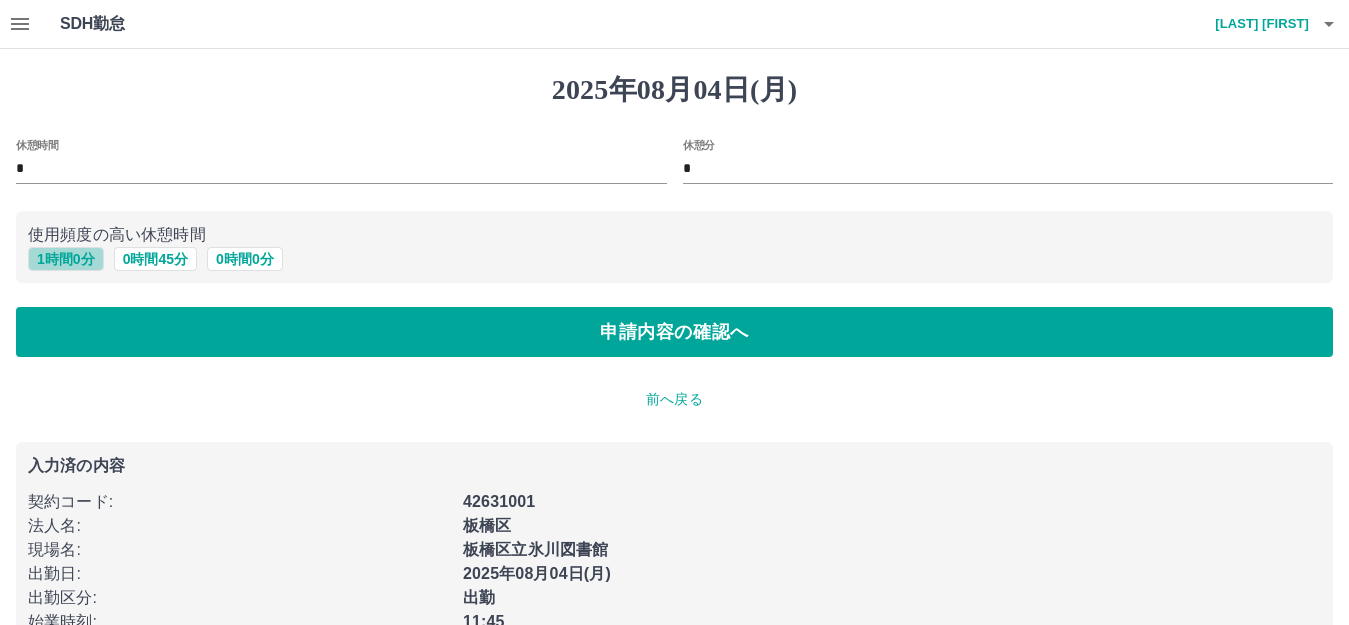 click on "1 時間 0 分" at bounding box center (66, 259) 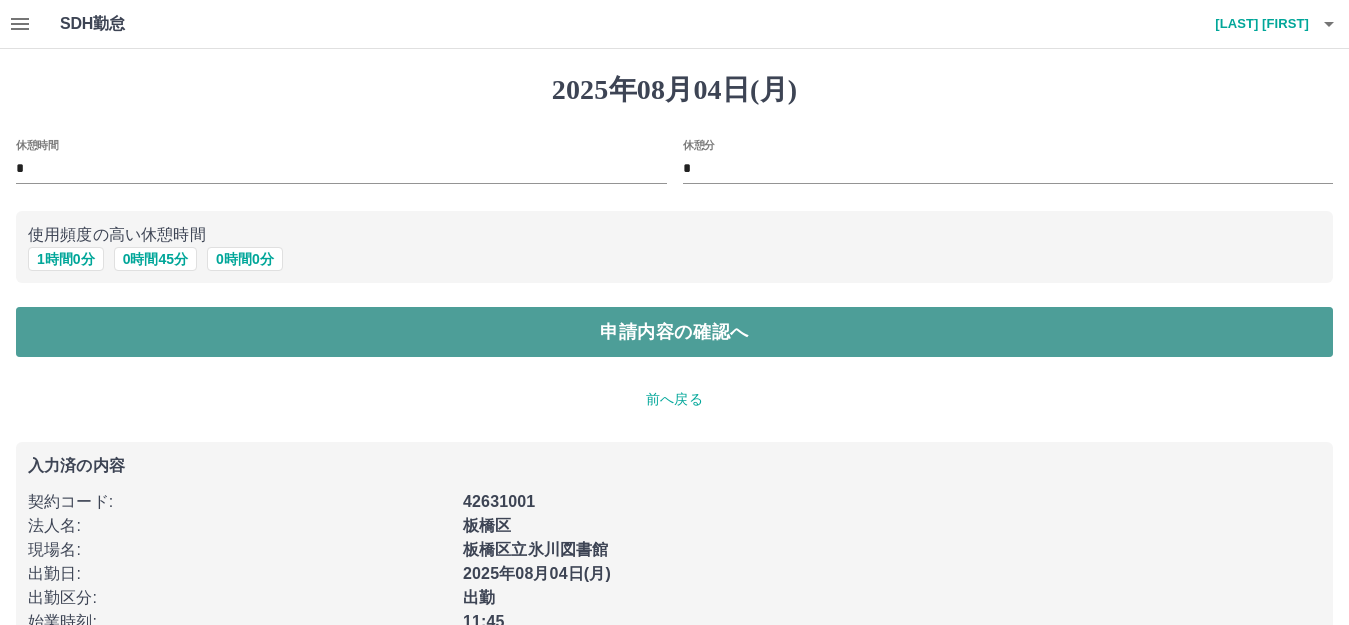 click on "申請内容の確認へ" at bounding box center (674, 332) 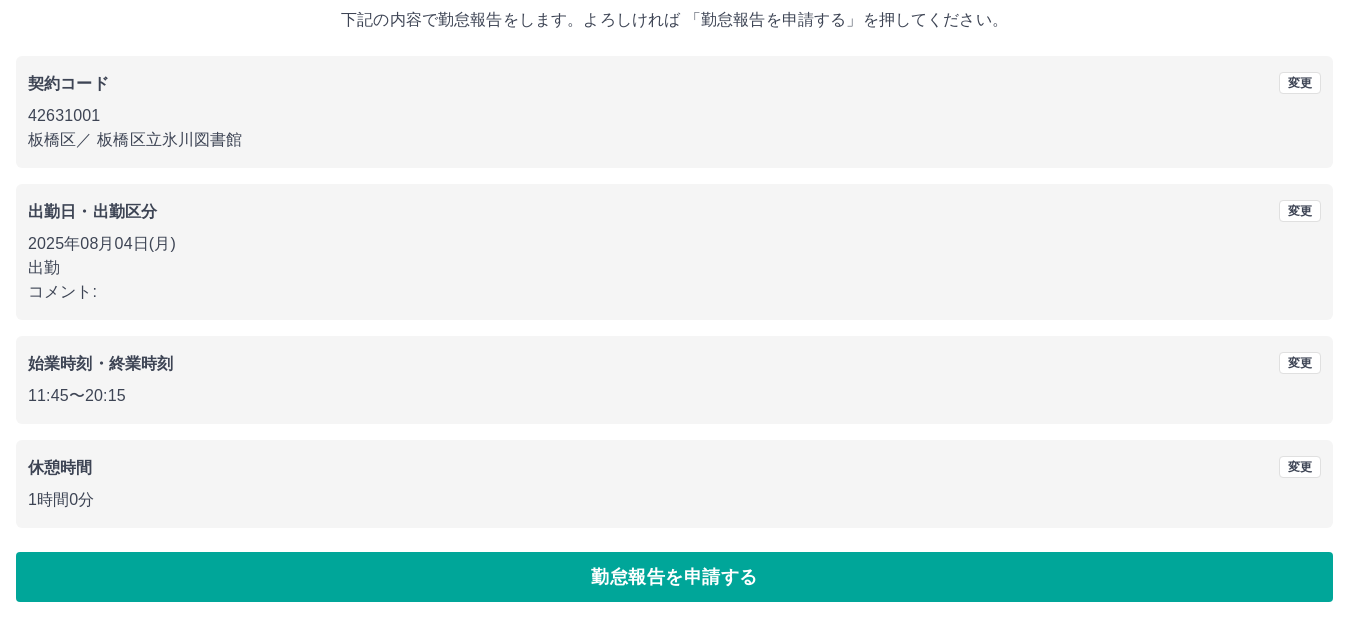 scroll, scrollTop: 124, scrollLeft: 0, axis: vertical 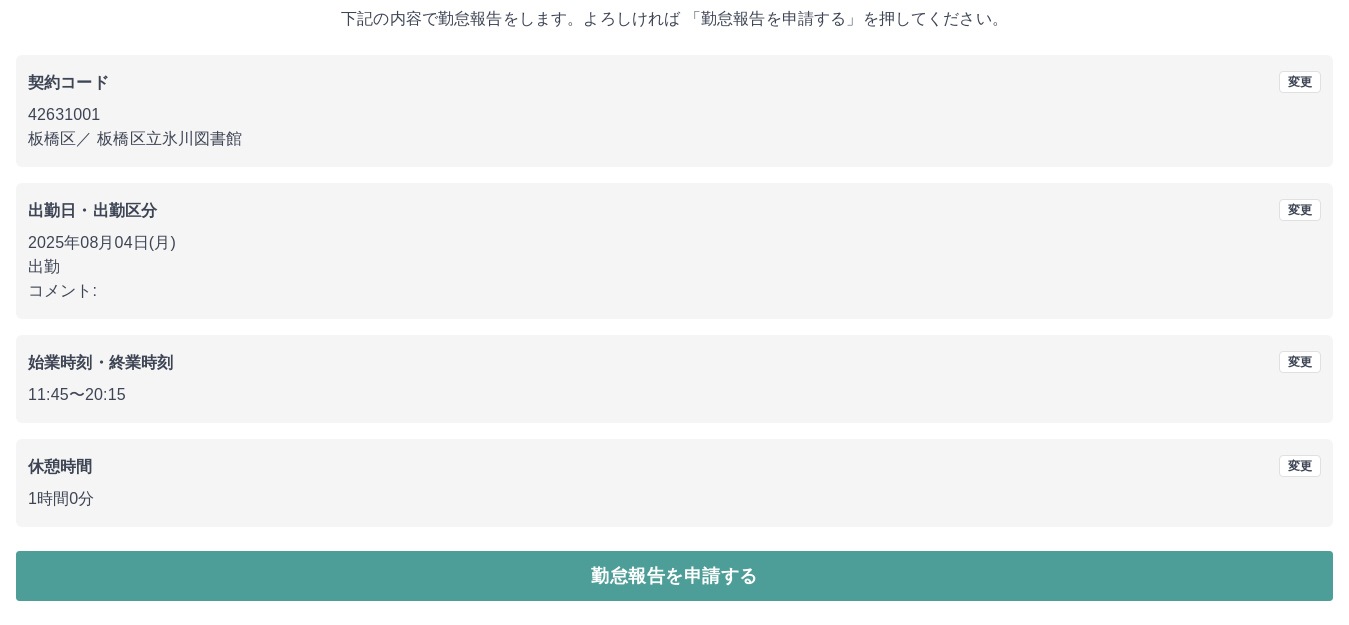 click on "勤怠報告を申請する" at bounding box center [674, 576] 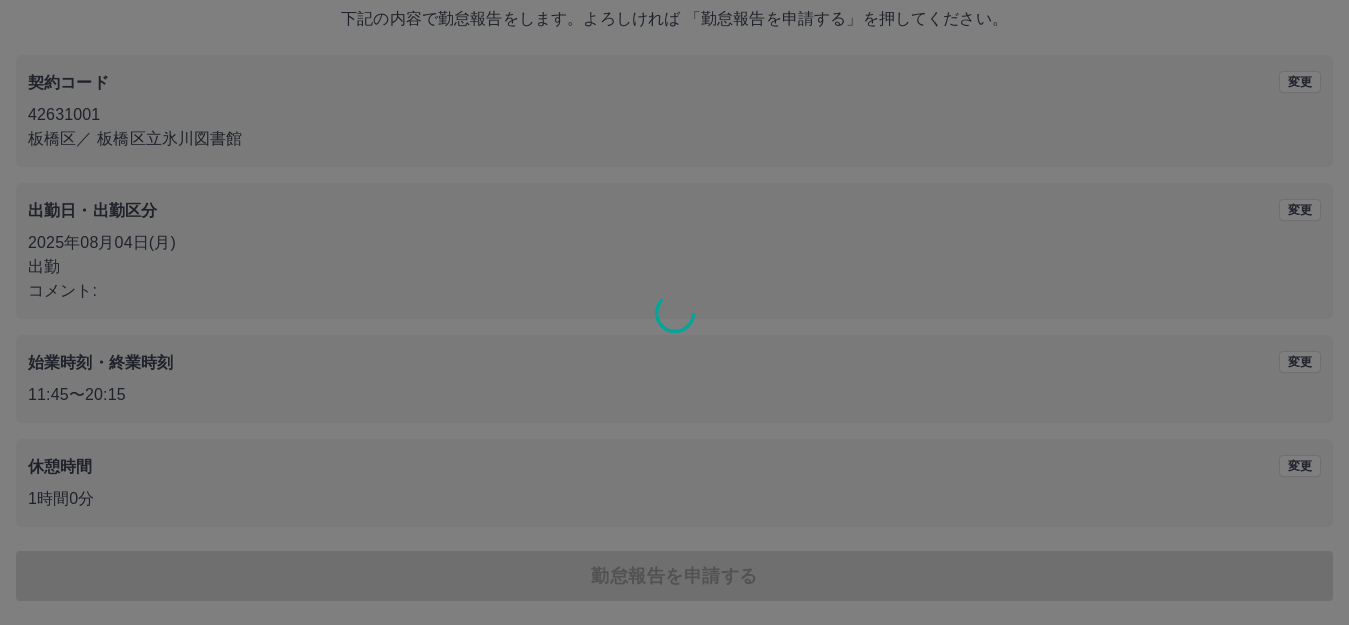 scroll, scrollTop: 0, scrollLeft: 0, axis: both 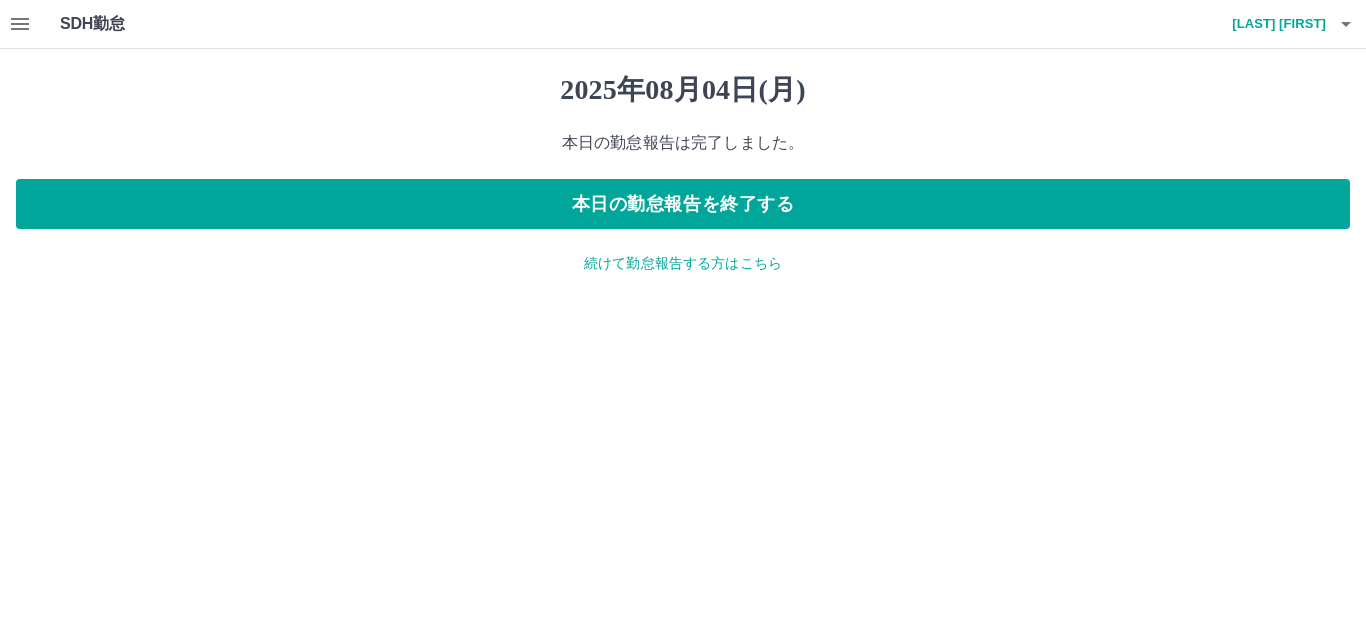 click on "続けて勤怠報告する方はこちら" at bounding box center (683, 263) 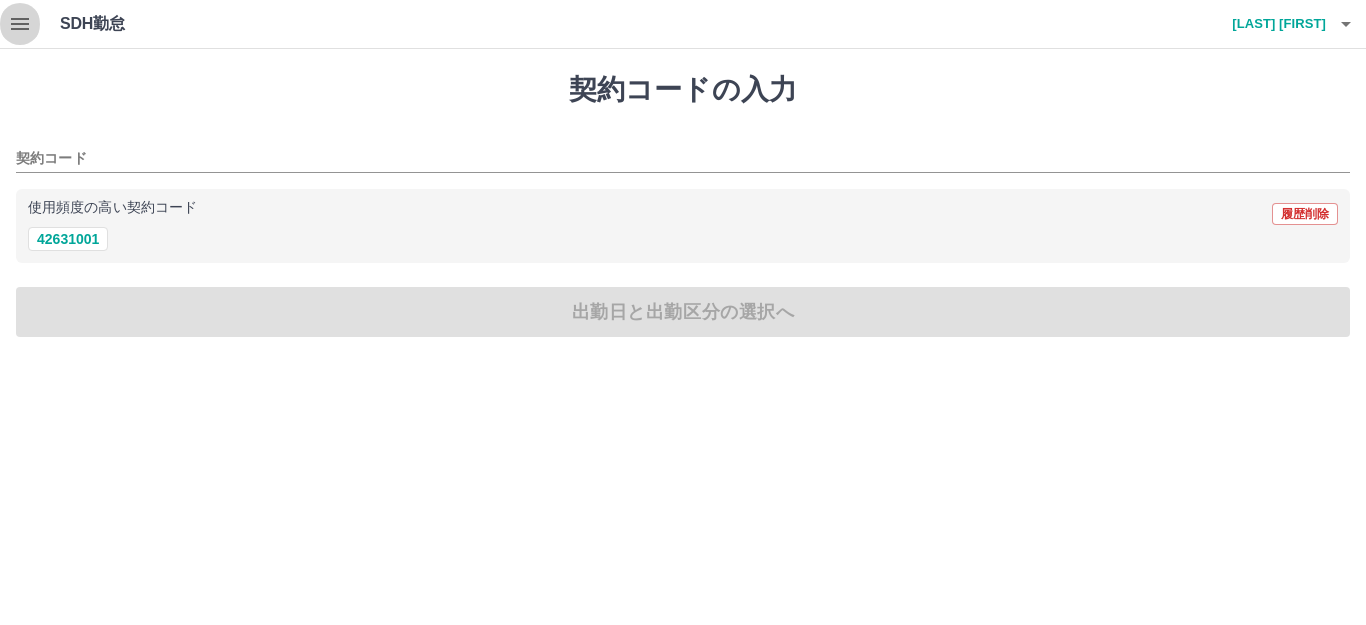 click at bounding box center [20, 24] 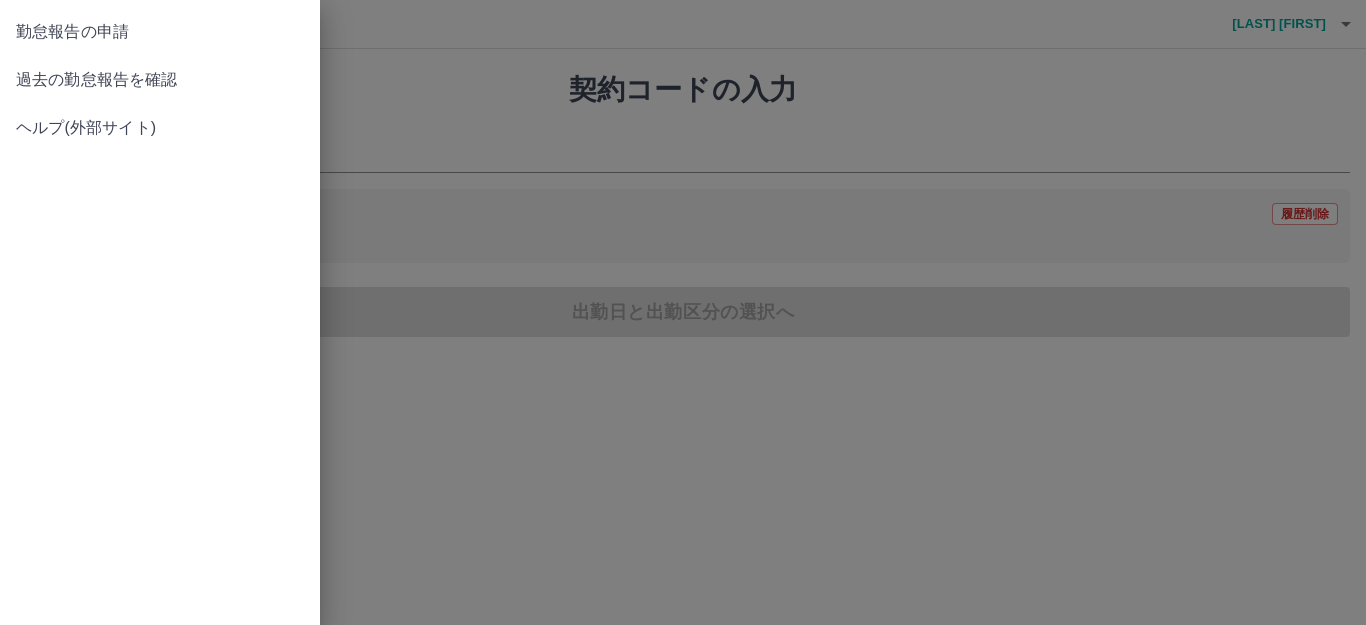 click on "過去の勤怠報告を確認" at bounding box center [160, 80] 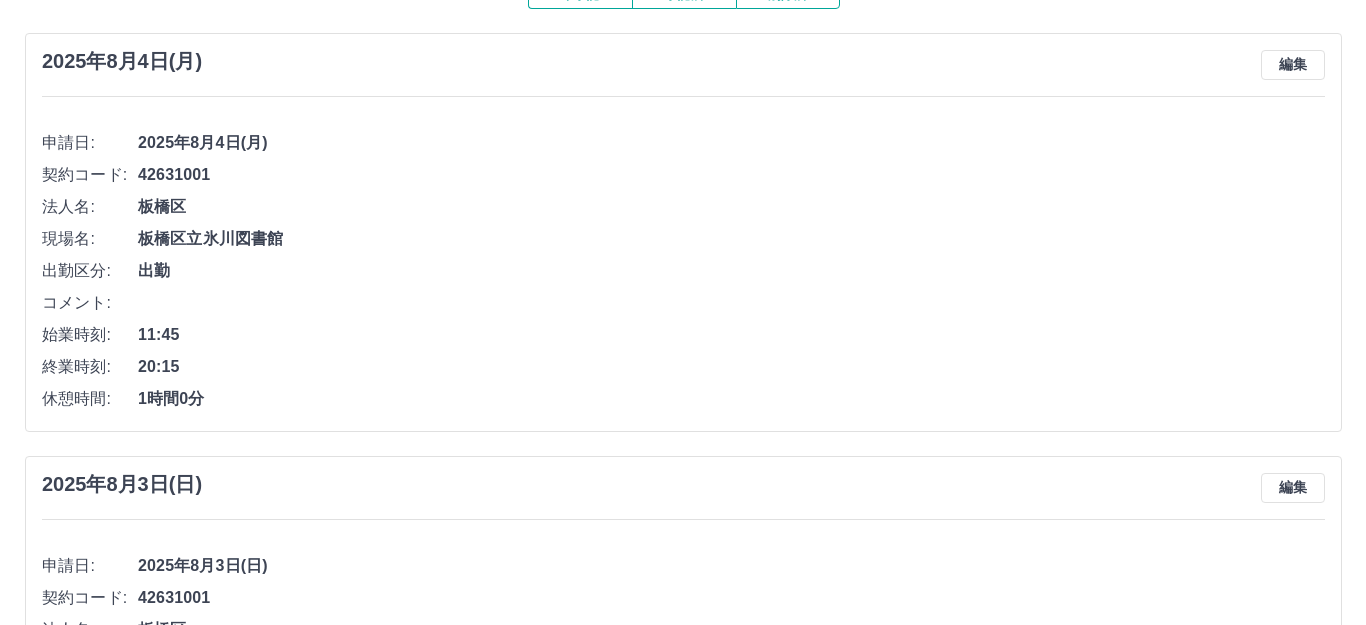 scroll, scrollTop: 0, scrollLeft: 0, axis: both 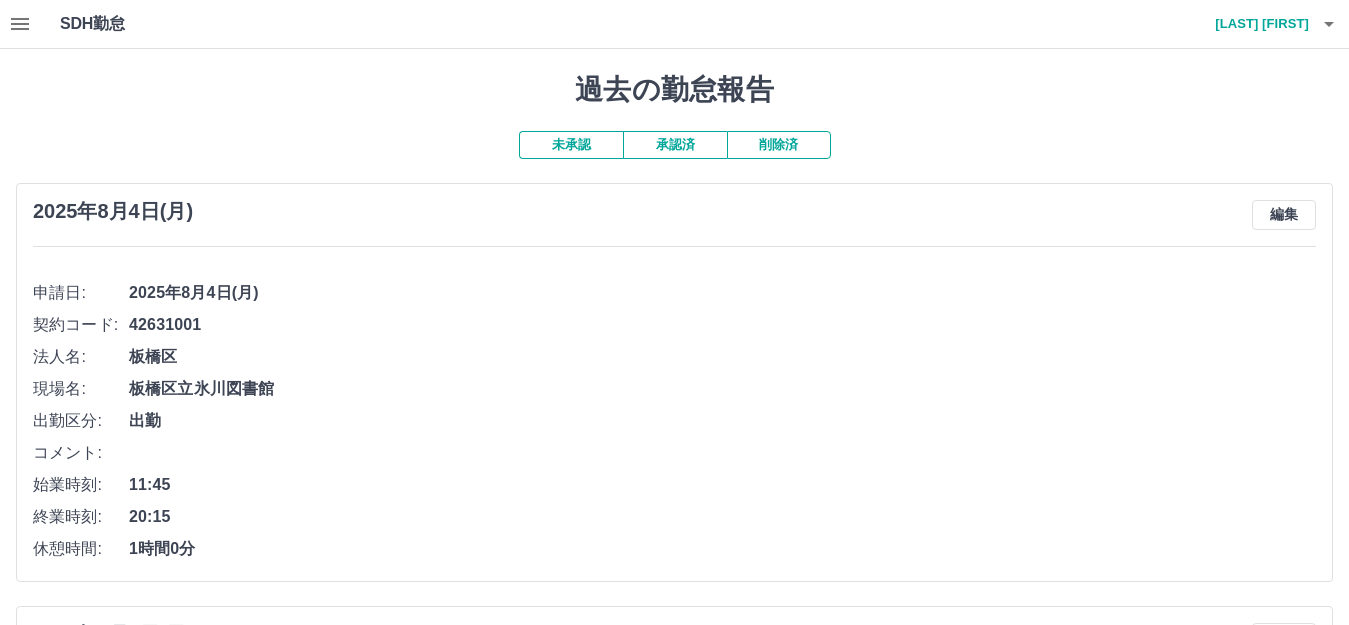 click 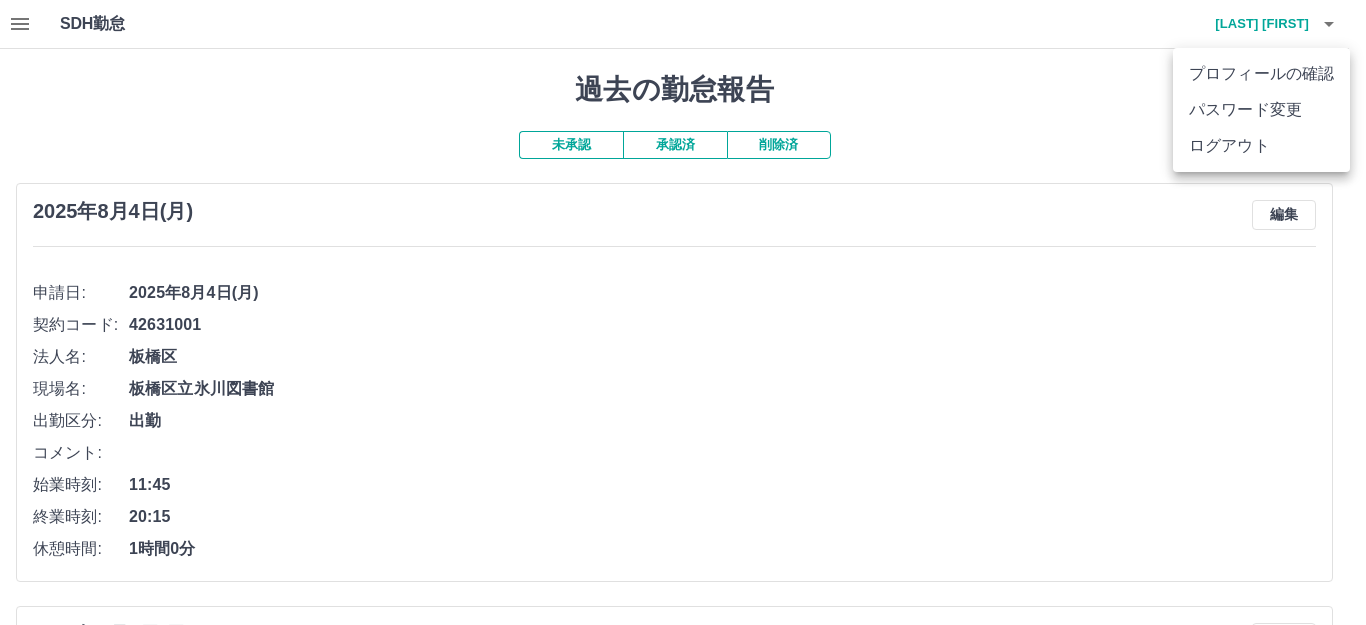 click on "ログアウト" at bounding box center [1261, 146] 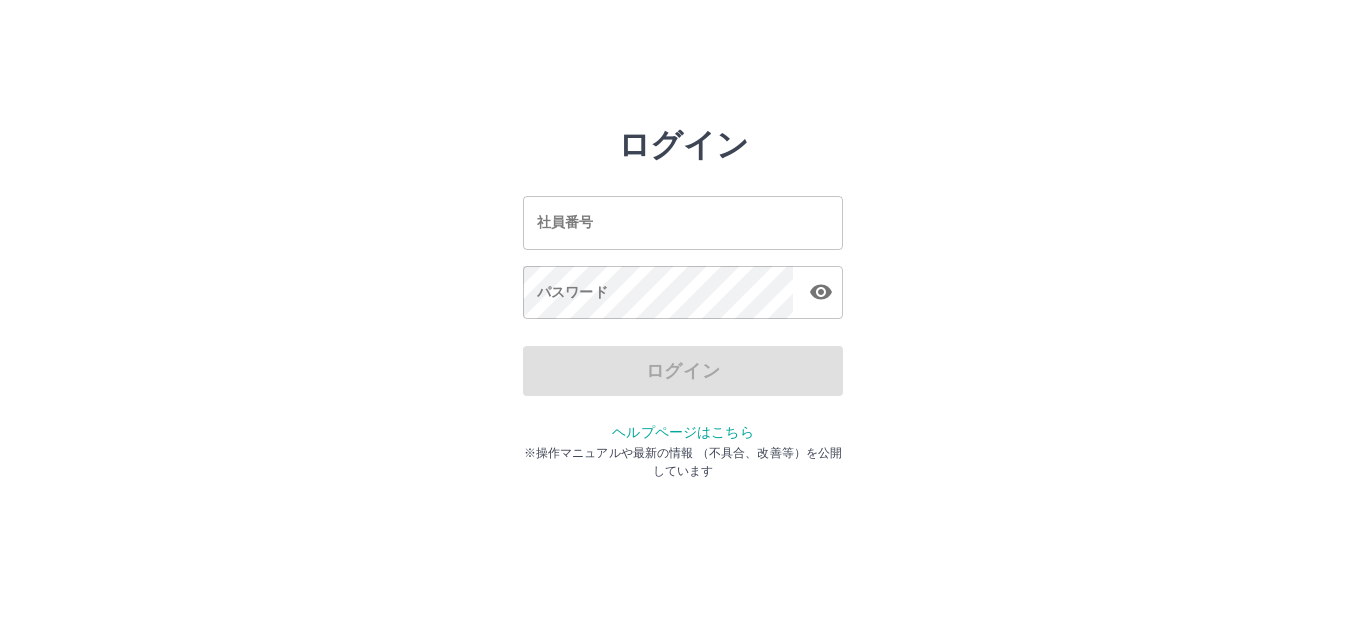 scroll, scrollTop: 0, scrollLeft: 0, axis: both 